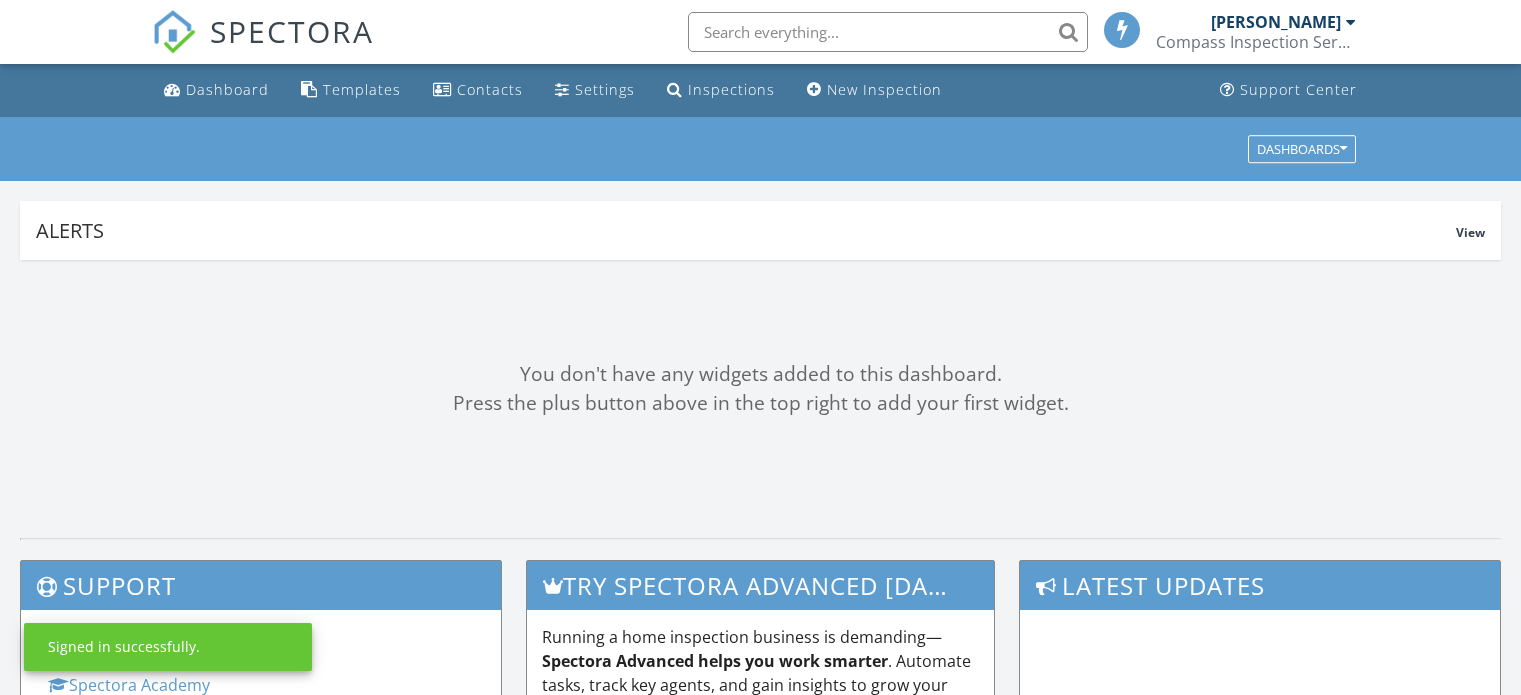 scroll, scrollTop: 0, scrollLeft: 0, axis: both 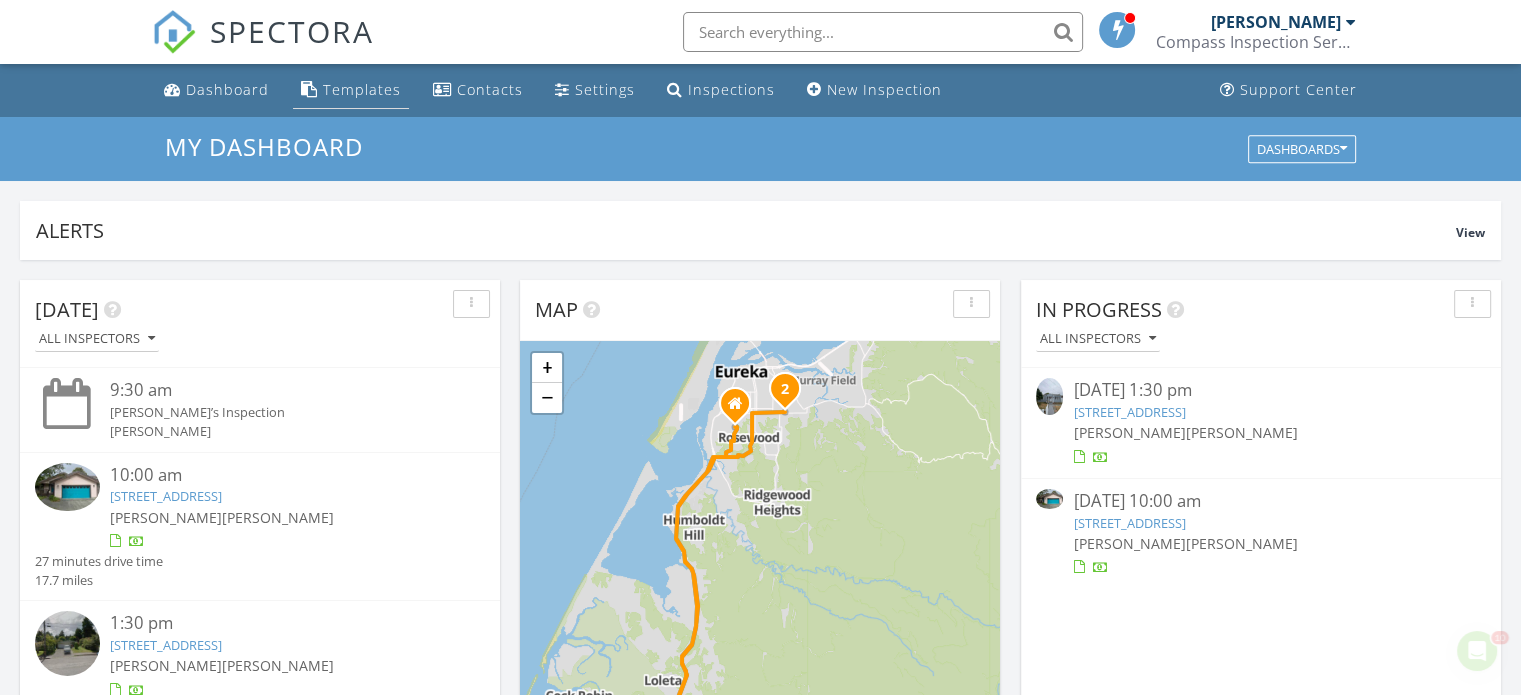 click on "Templates" at bounding box center [362, 89] 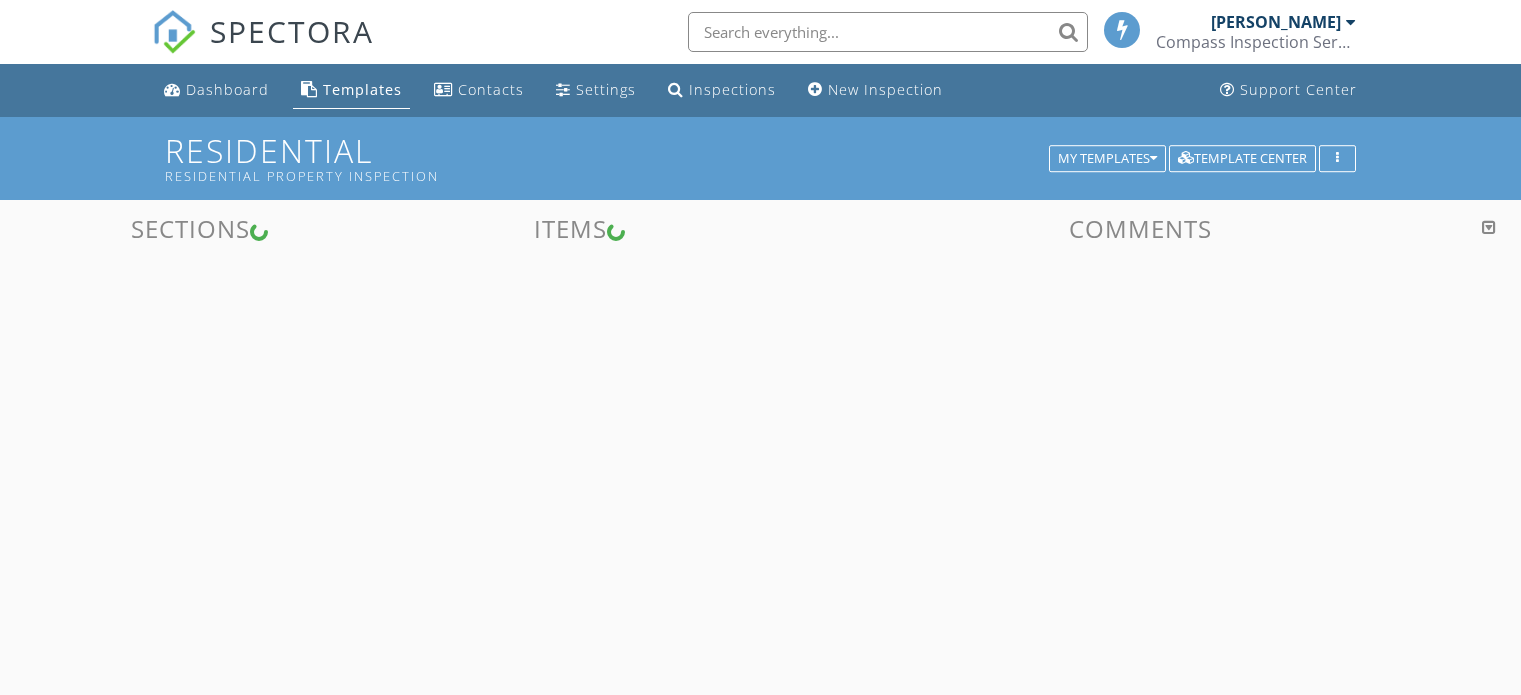 scroll, scrollTop: 0, scrollLeft: 0, axis: both 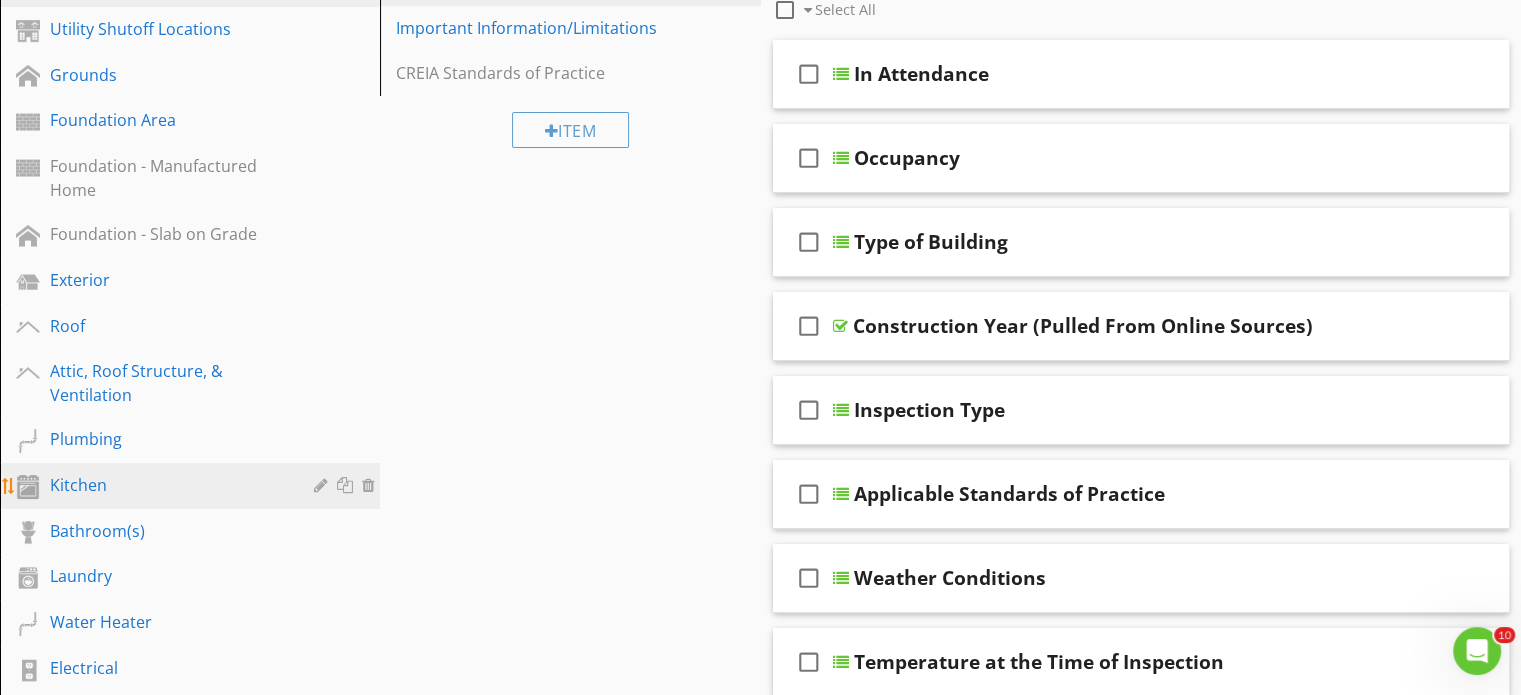 click on "Kitchen" at bounding box center (167, 485) 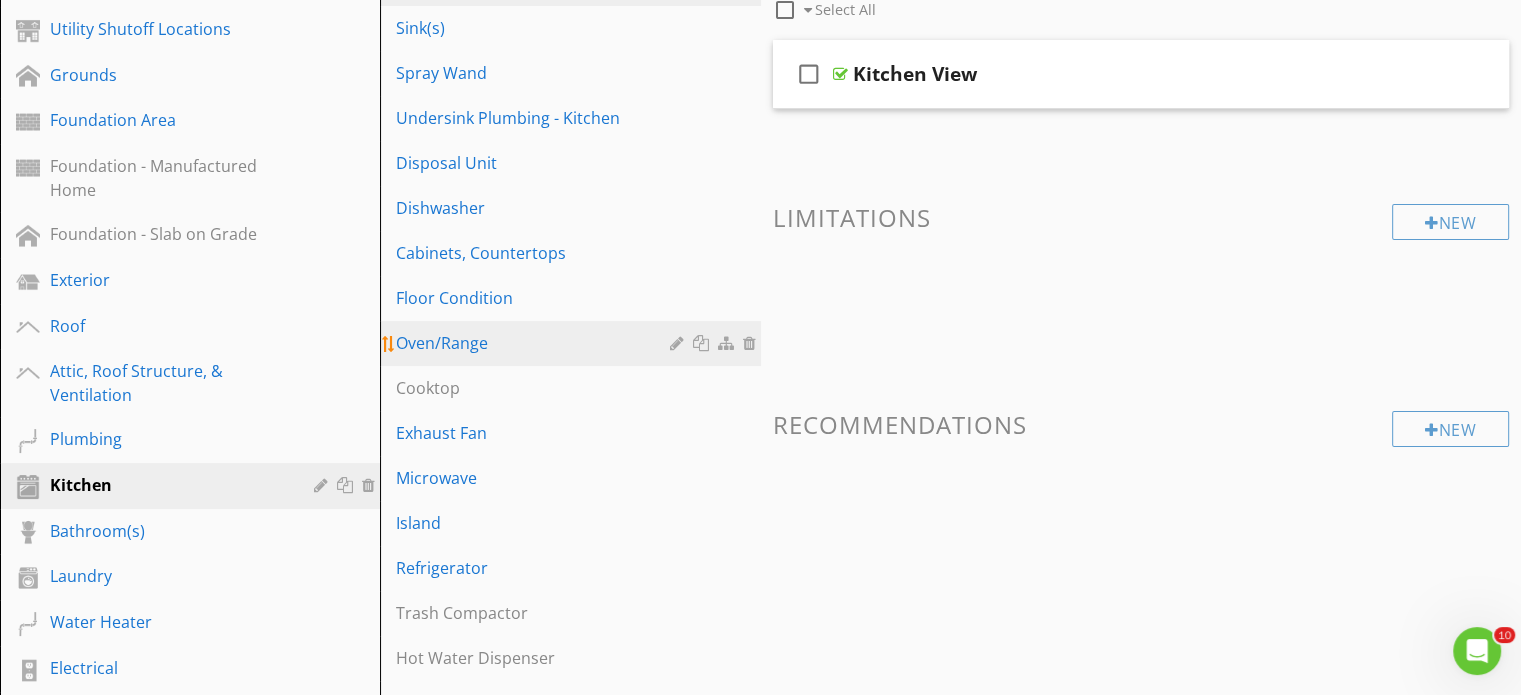 click on "Oven/Range" at bounding box center [535, 343] 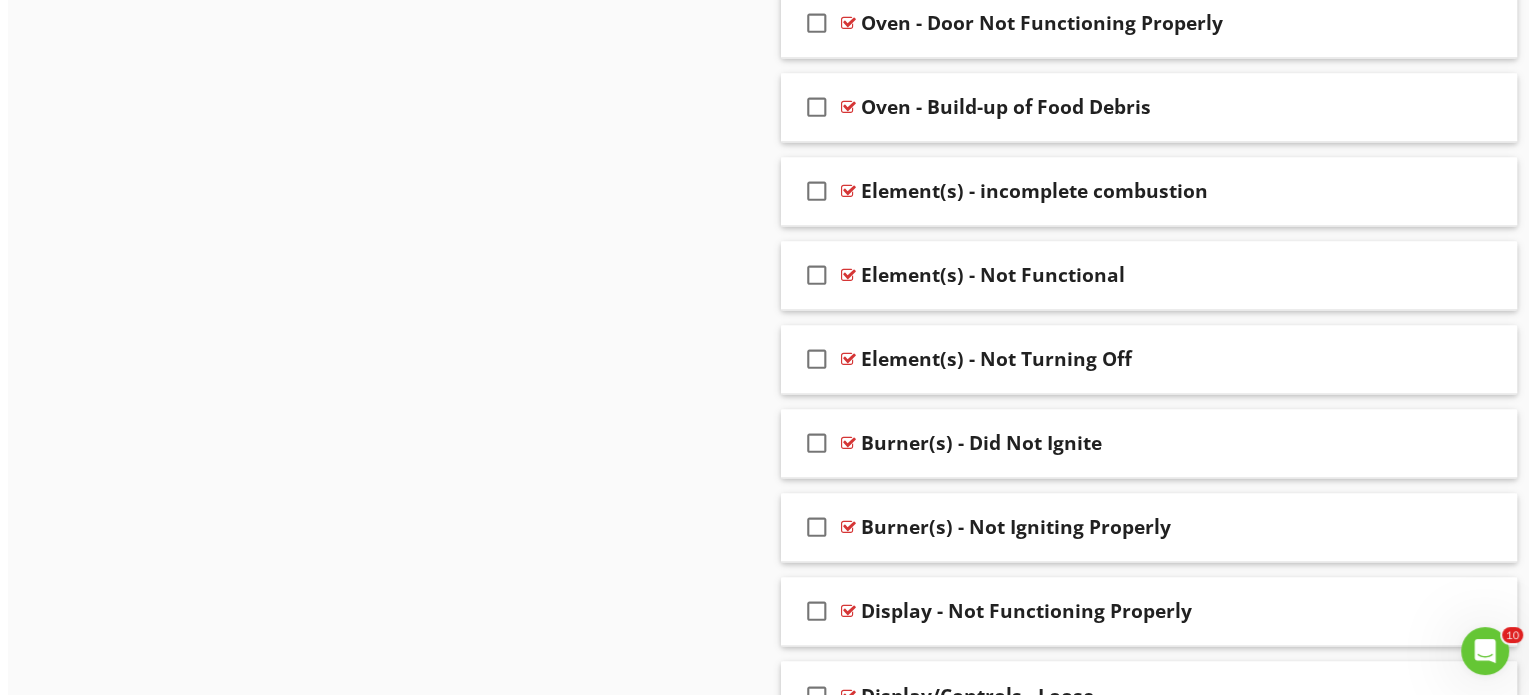 scroll, scrollTop: 3033, scrollLeft: 0, axis: vertical 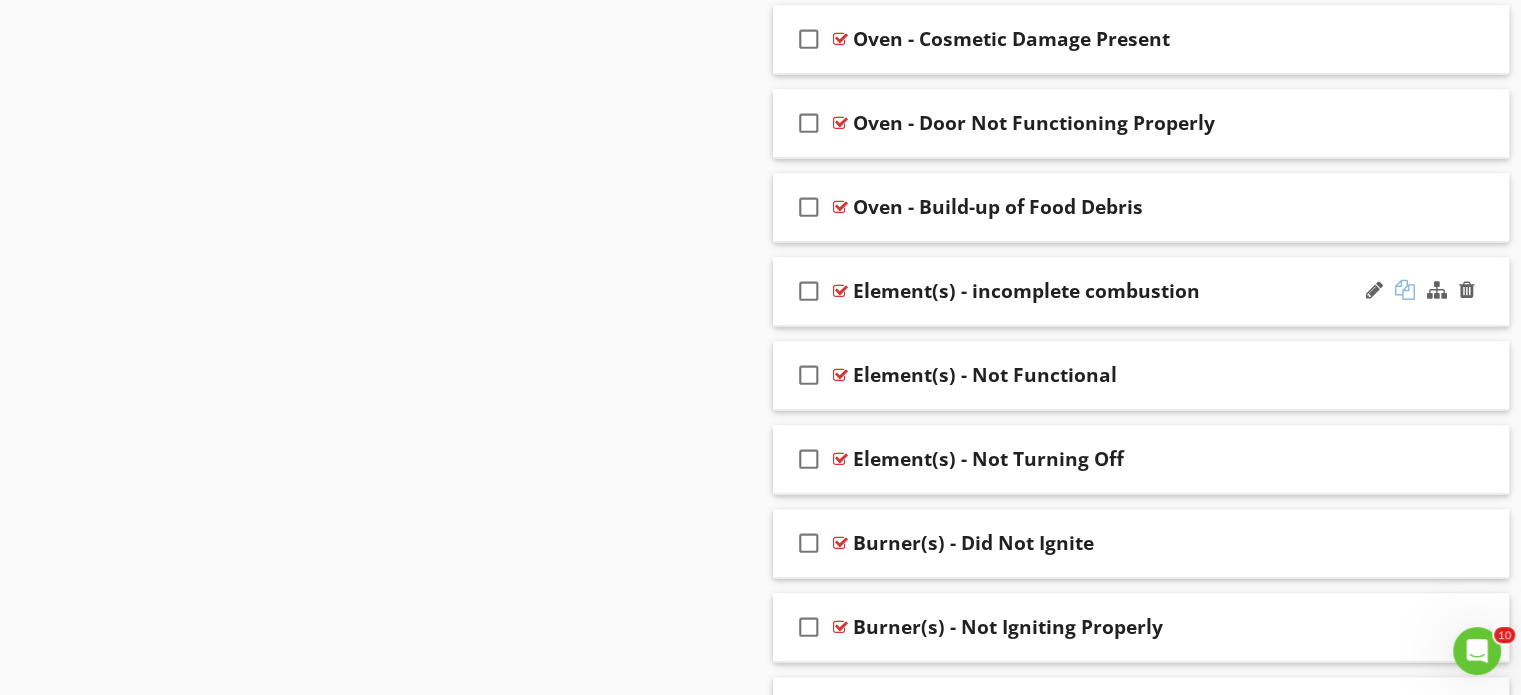 click at bounding box center (1405, 290) 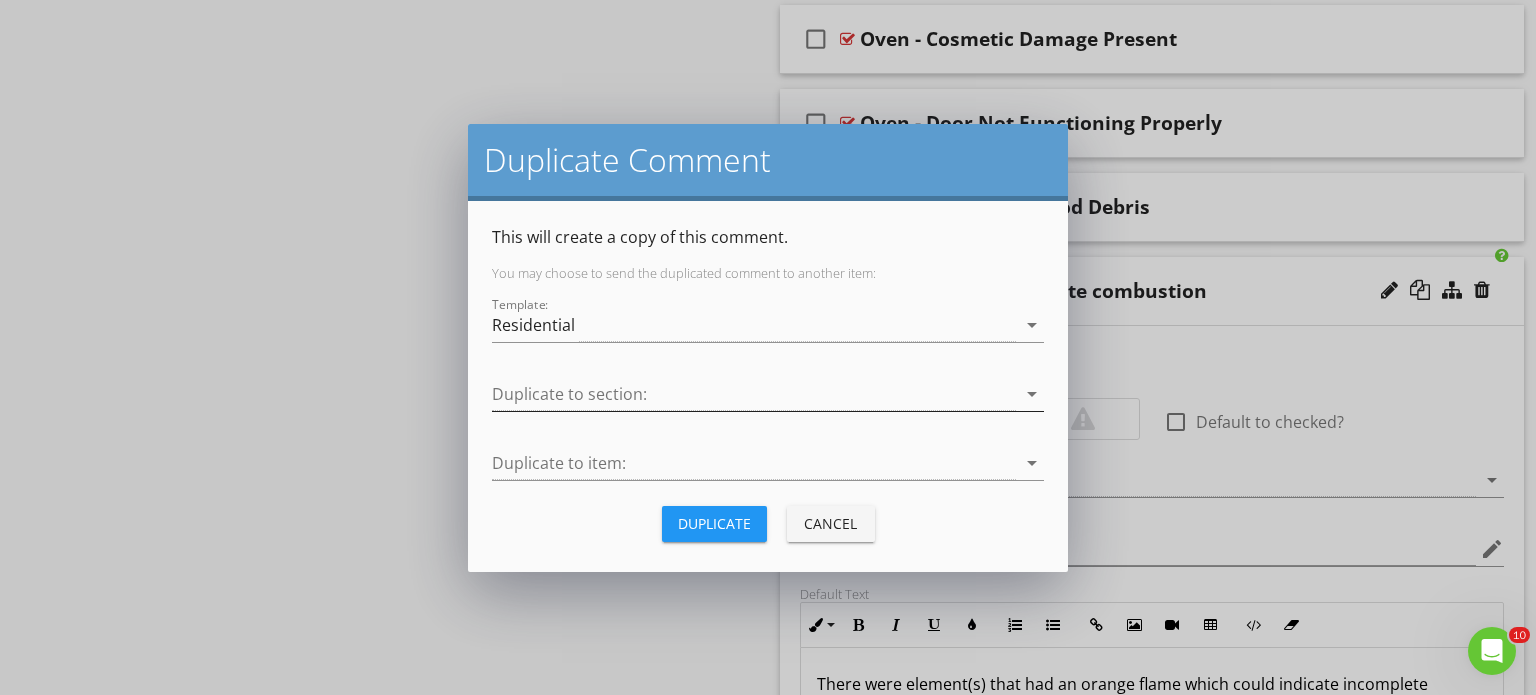 click on "arrow_drop_down" at bounding box center (1032, 394) 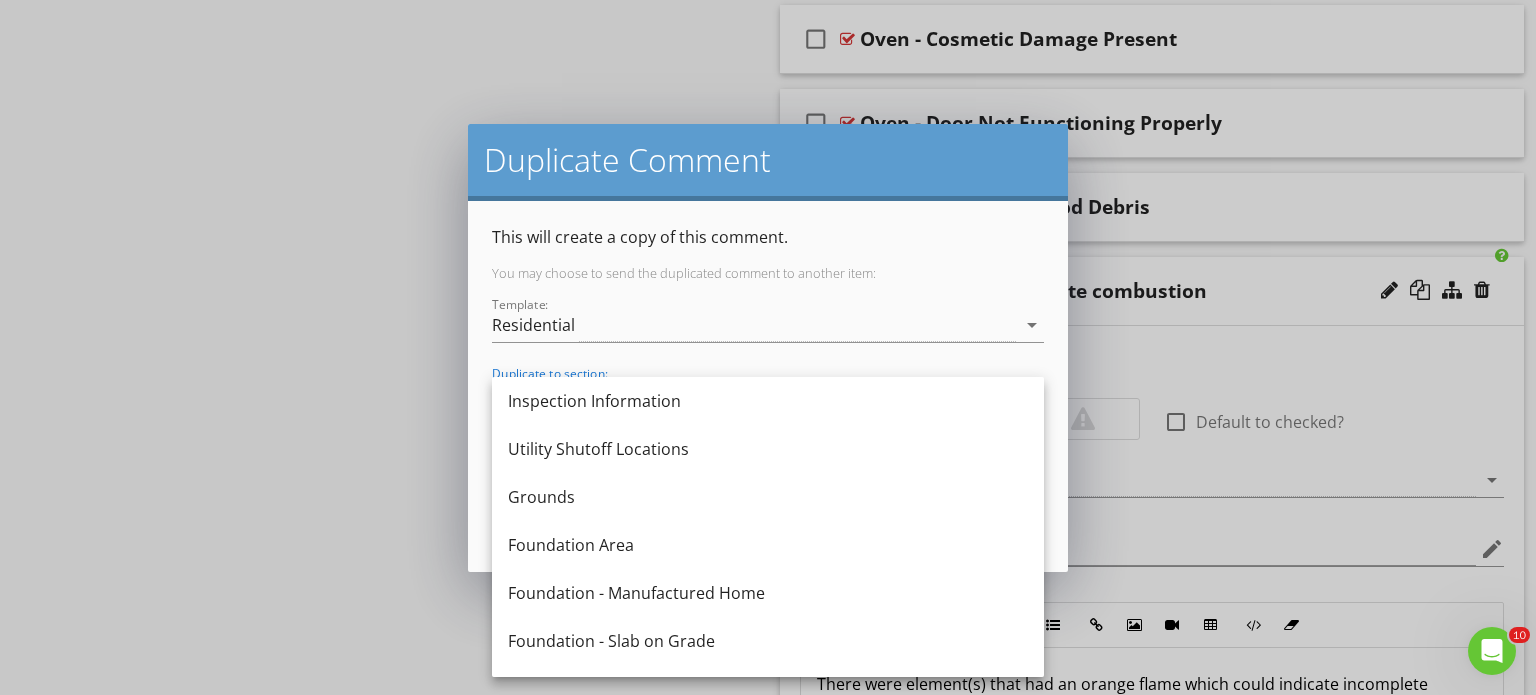 scroll, scrollTop: 500, scrollLeft: 0, axis: vertical 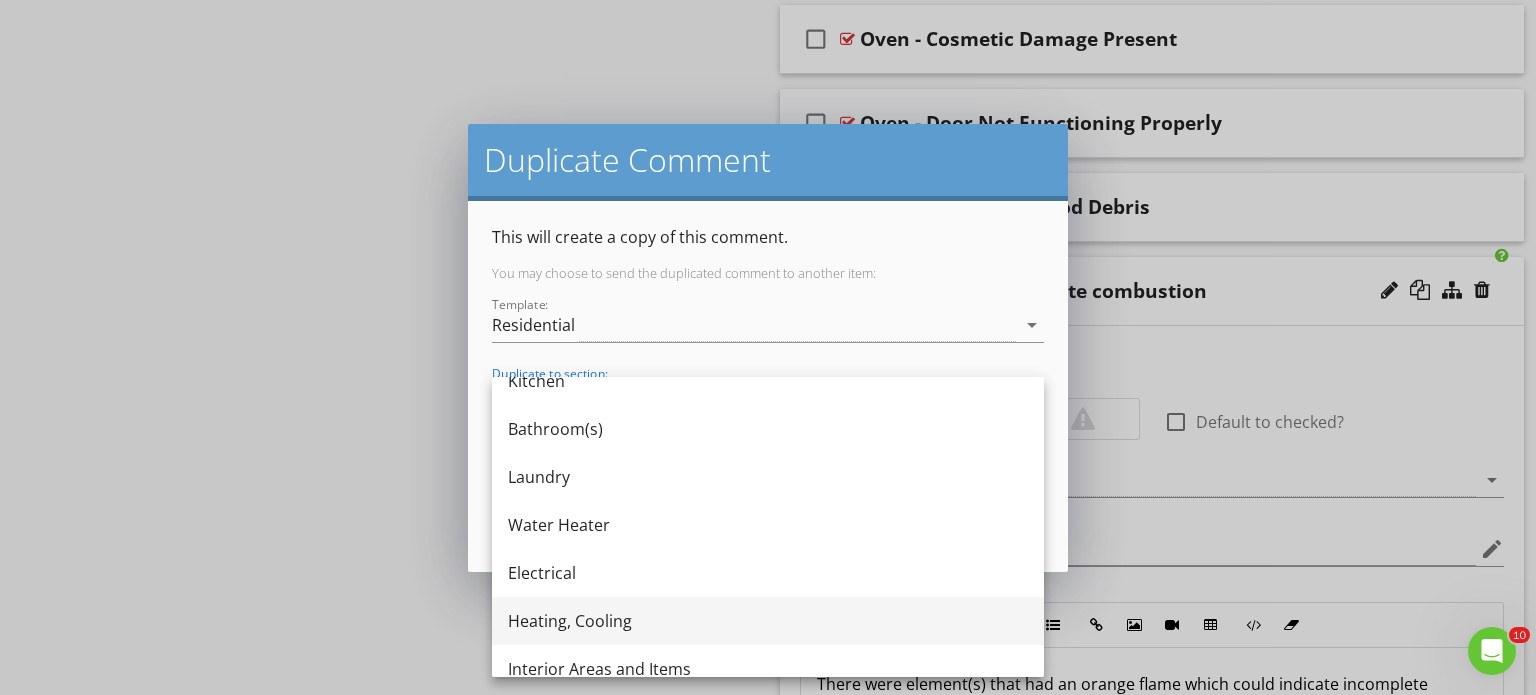 click on "Heating, Cooling" at bounding box center (768, 621) 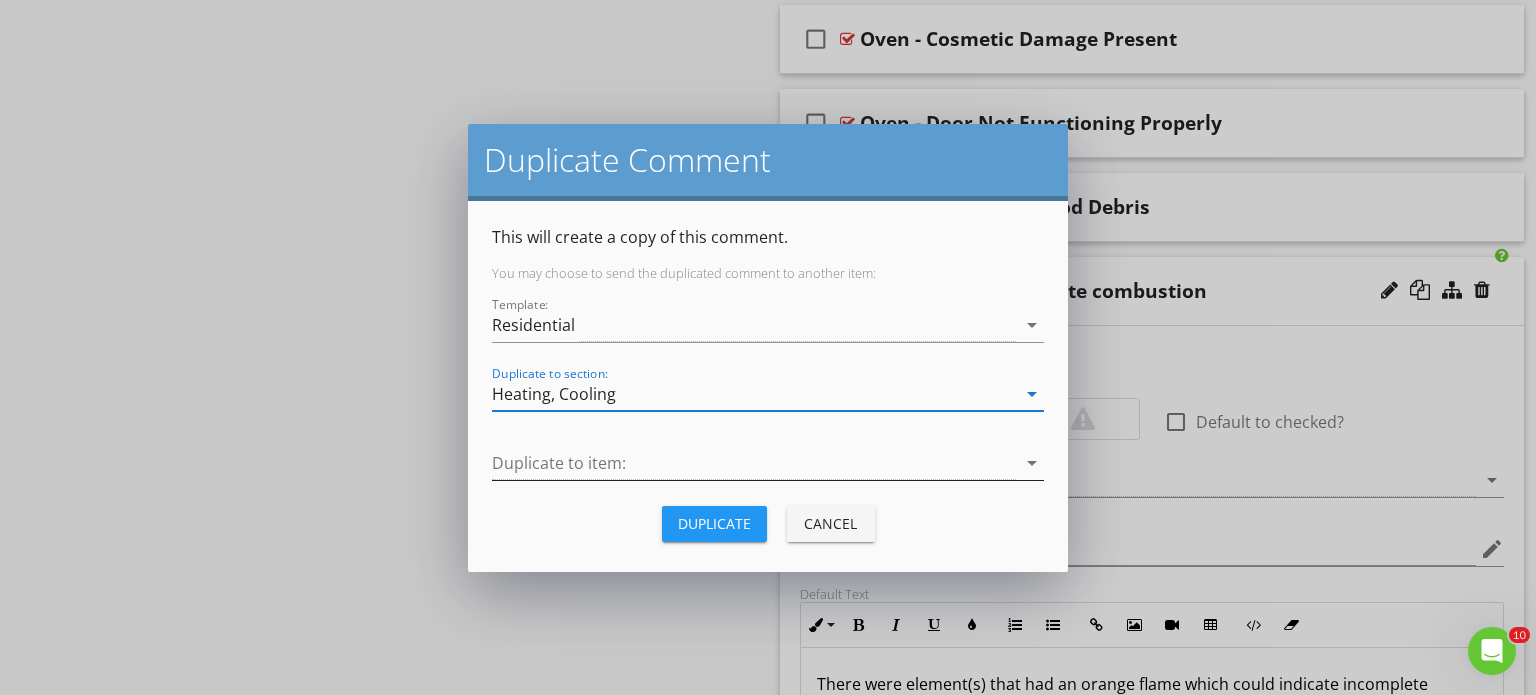 click on "arrow_drop_down" at bounding box center [1032, 463] 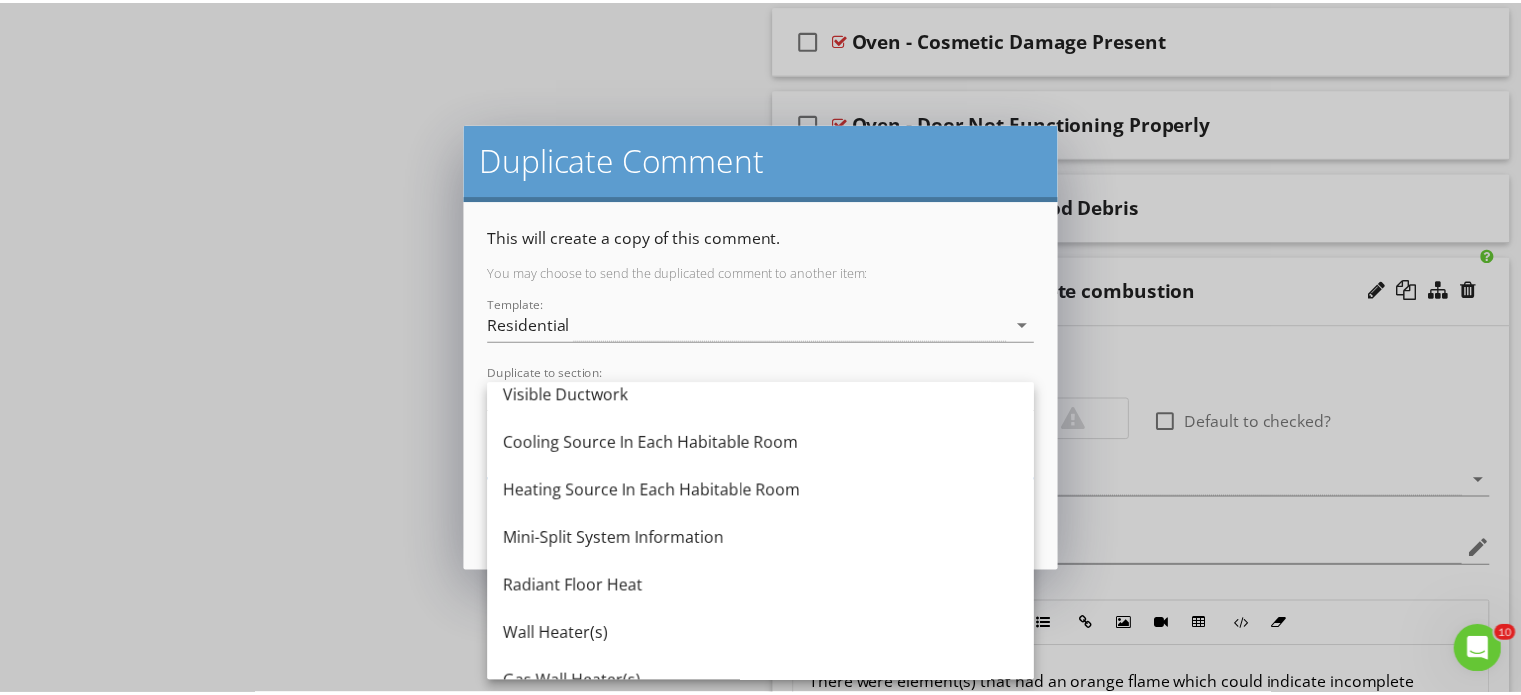 scroll, scrollTop: 1000, scrollLeft: 0, axis: vertical 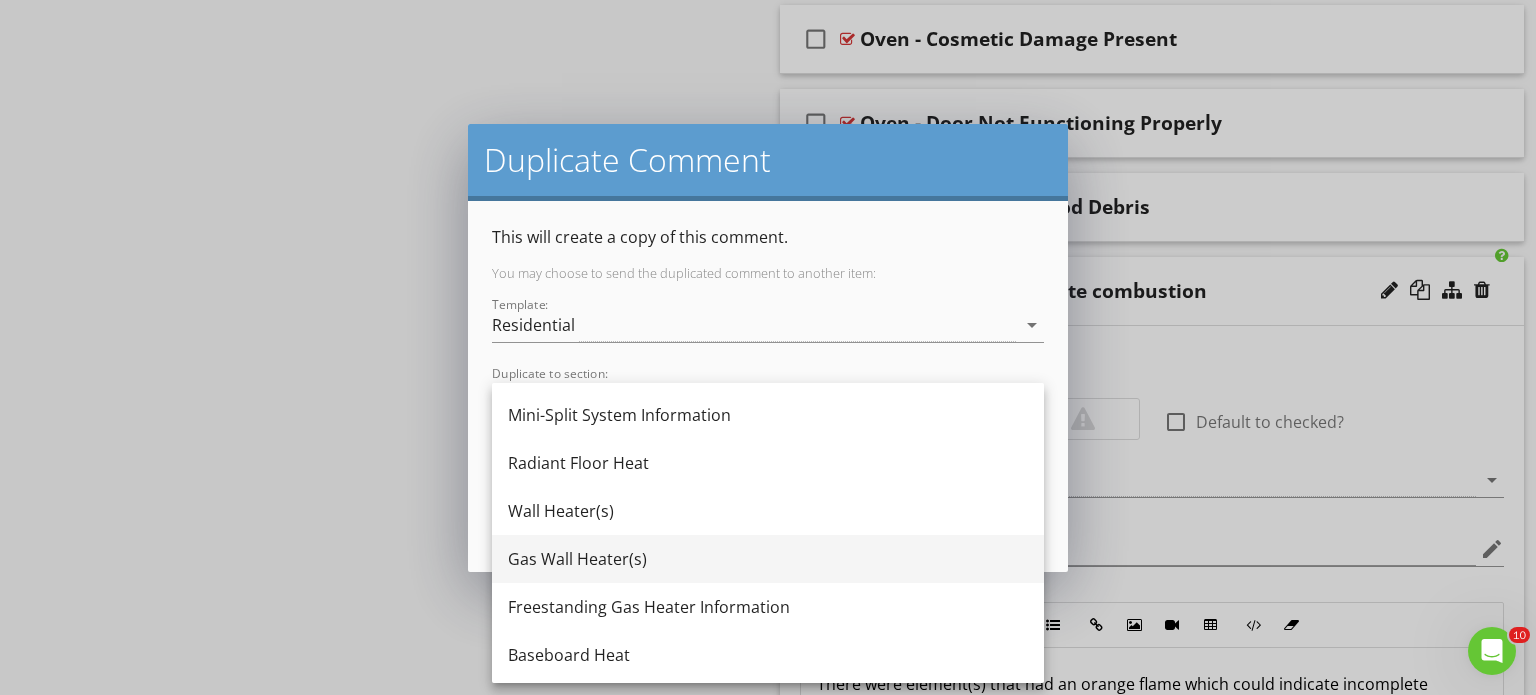 click on "Gas Wall Heater(s)" at bounding box center (768, 559) 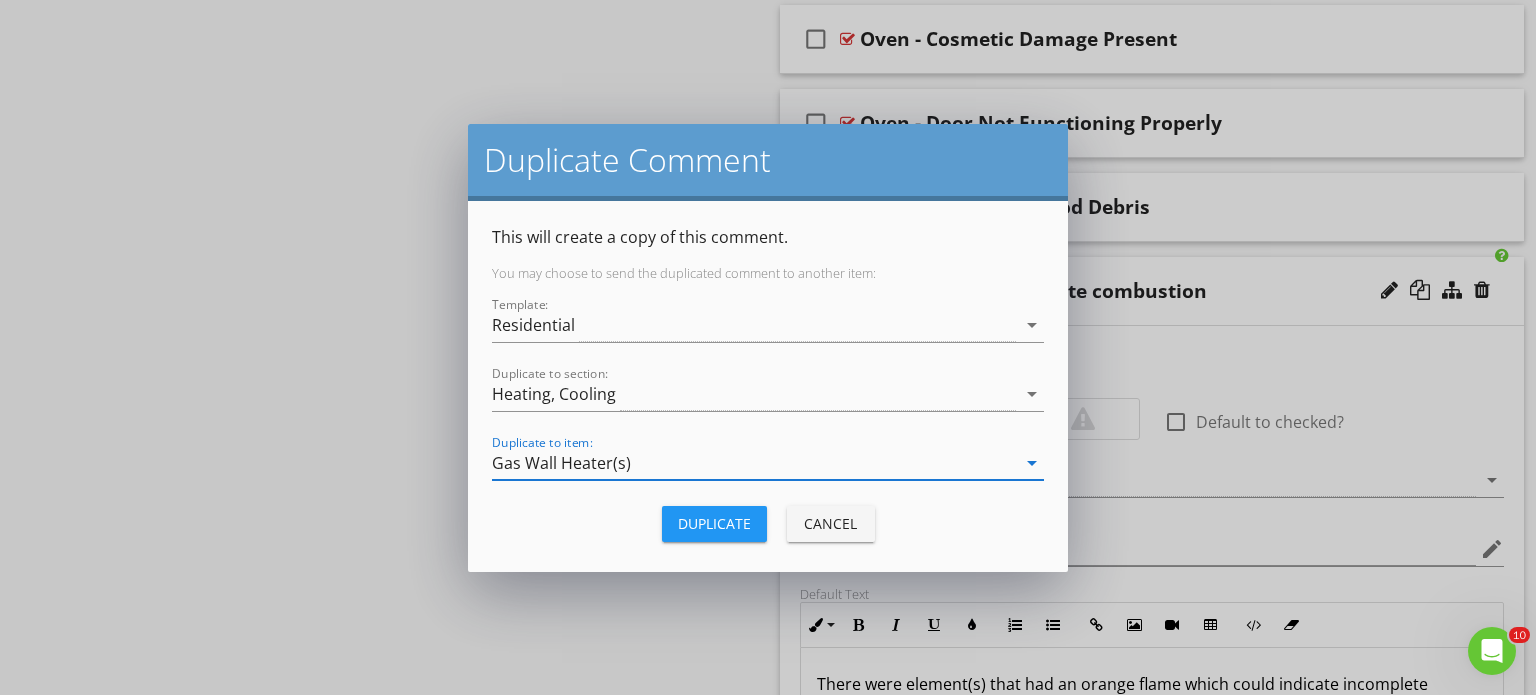 click on "Duplicate" at bounding box center (714, 523) 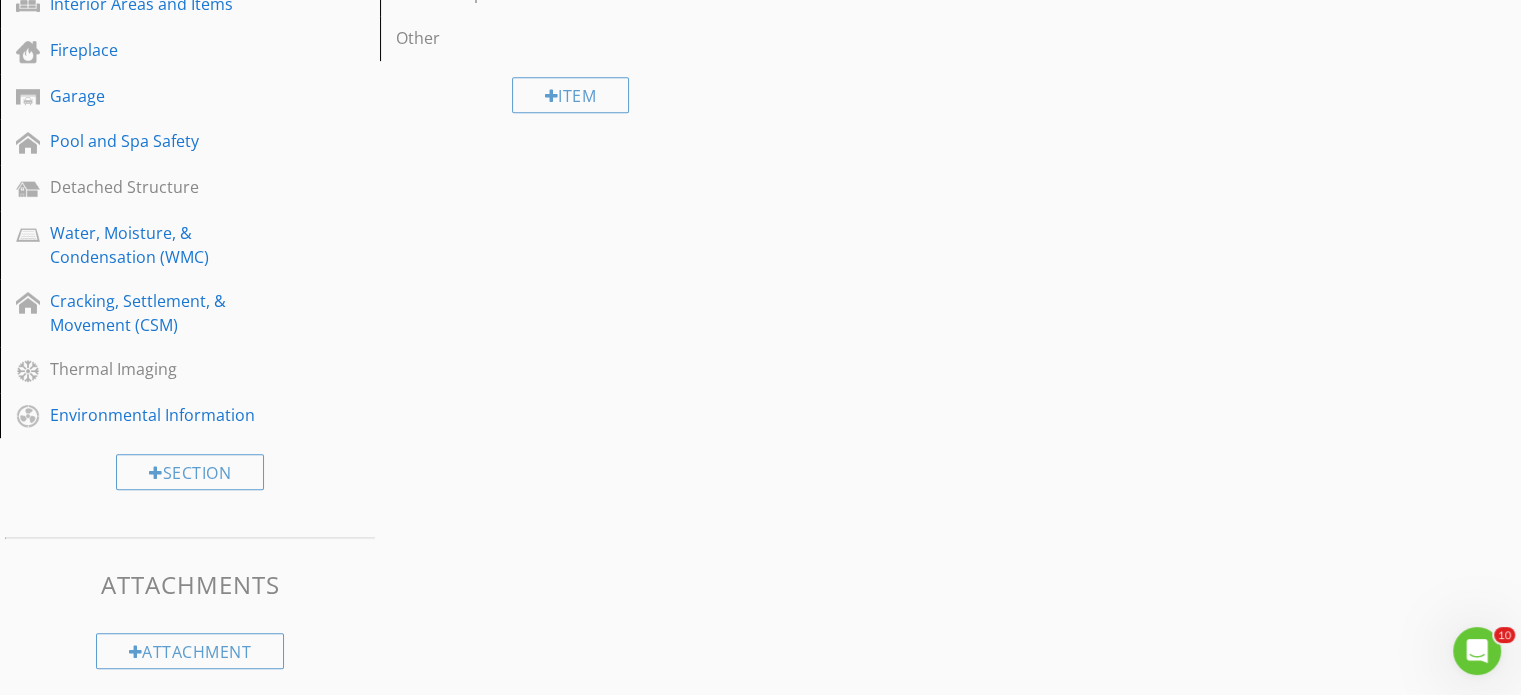 scroll, scrollTop: 3033, scrollLeft: 0, axis: vertical 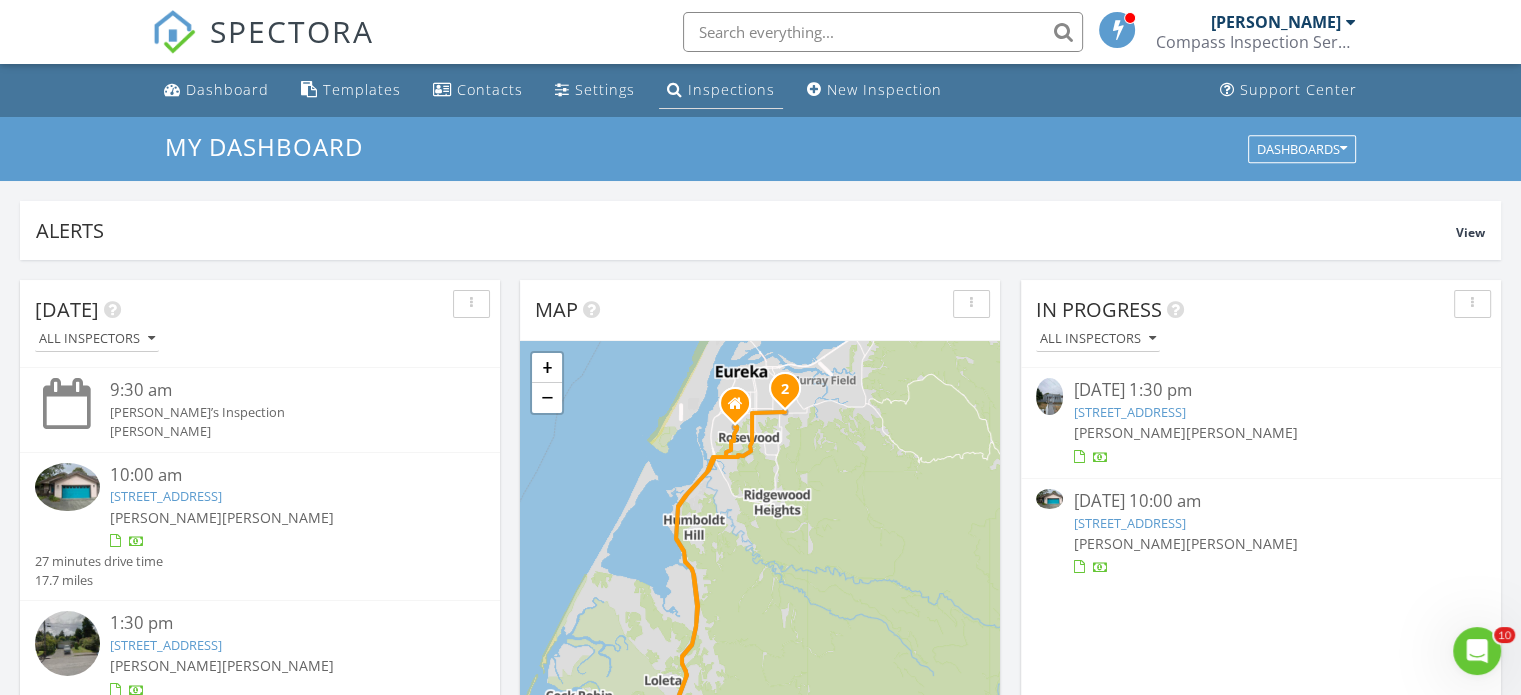 click on "Inspections" at bounding box center (731, 89) 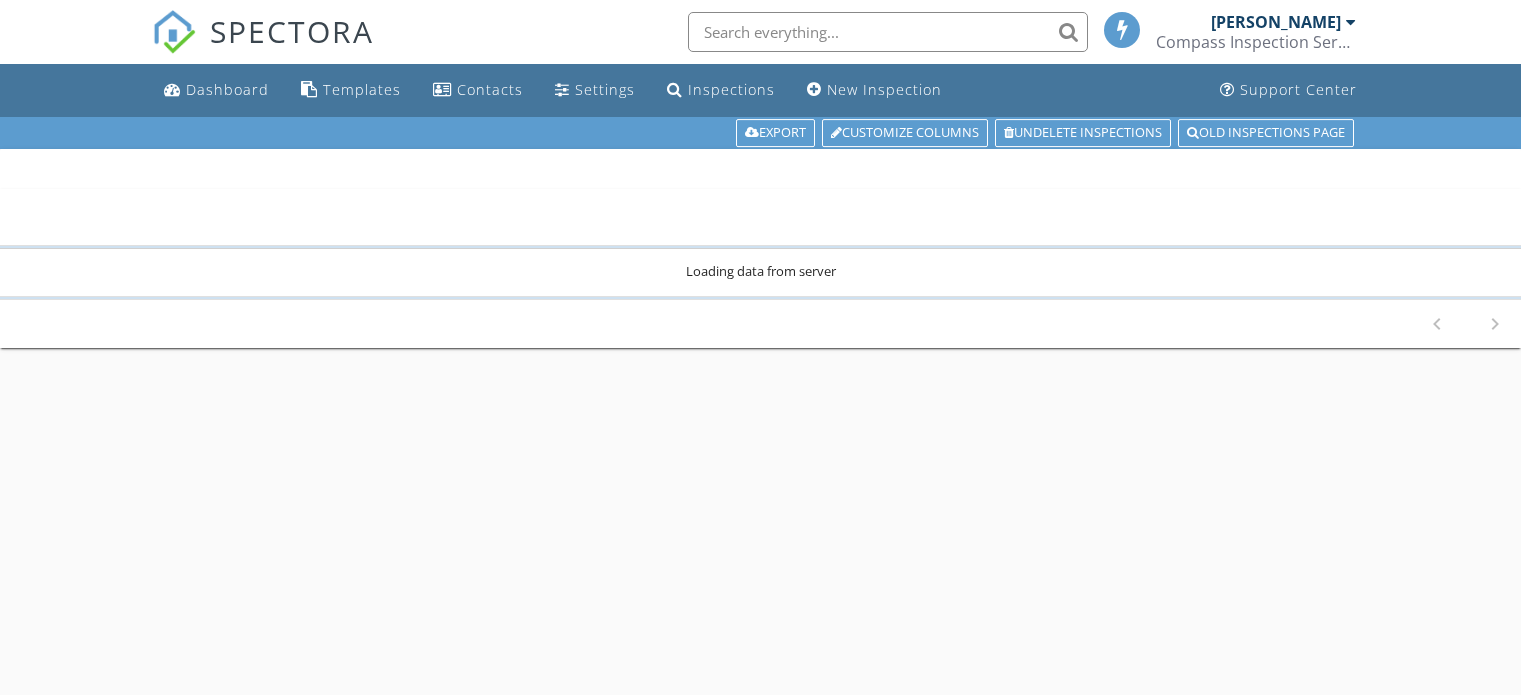 scroll, scrollTop: 0, scrollLeft: 0, axis: both 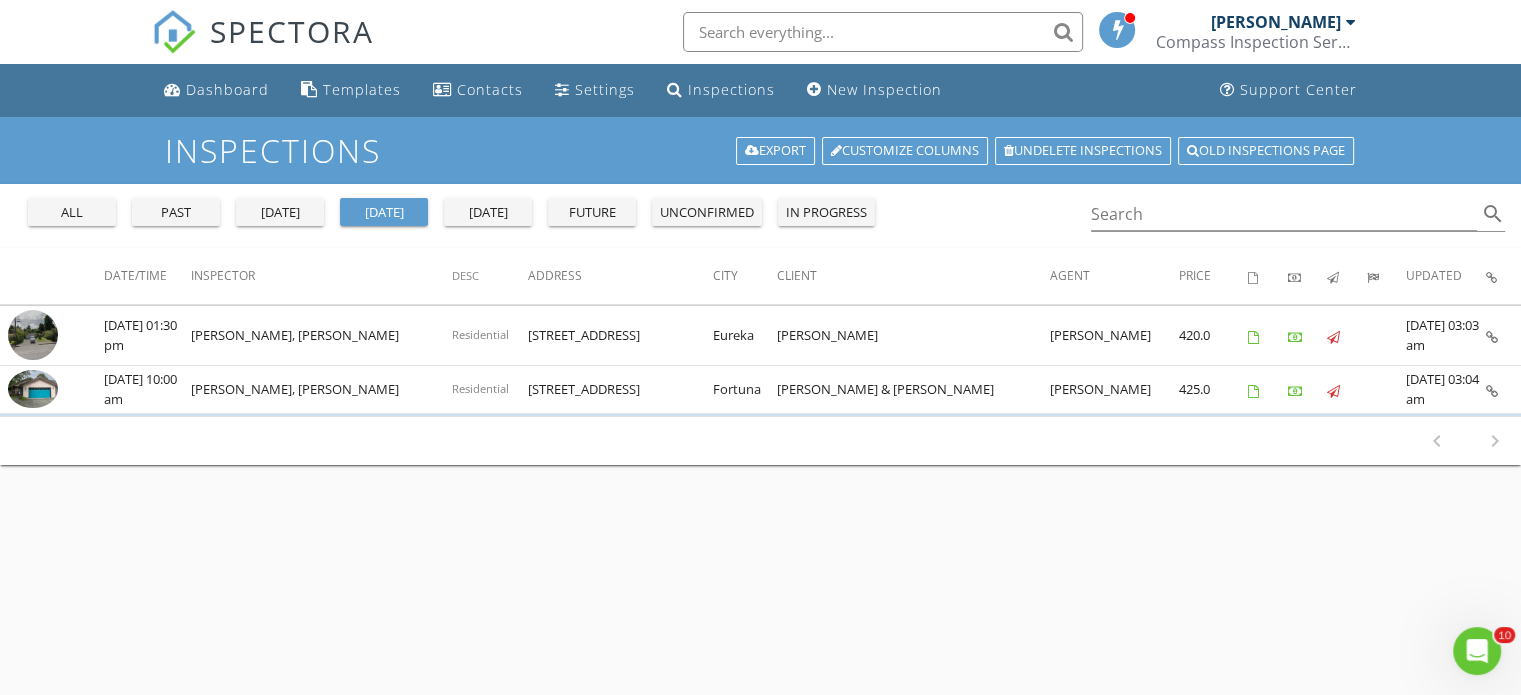 click on "[DATE]" at bounding box center (280, 213) 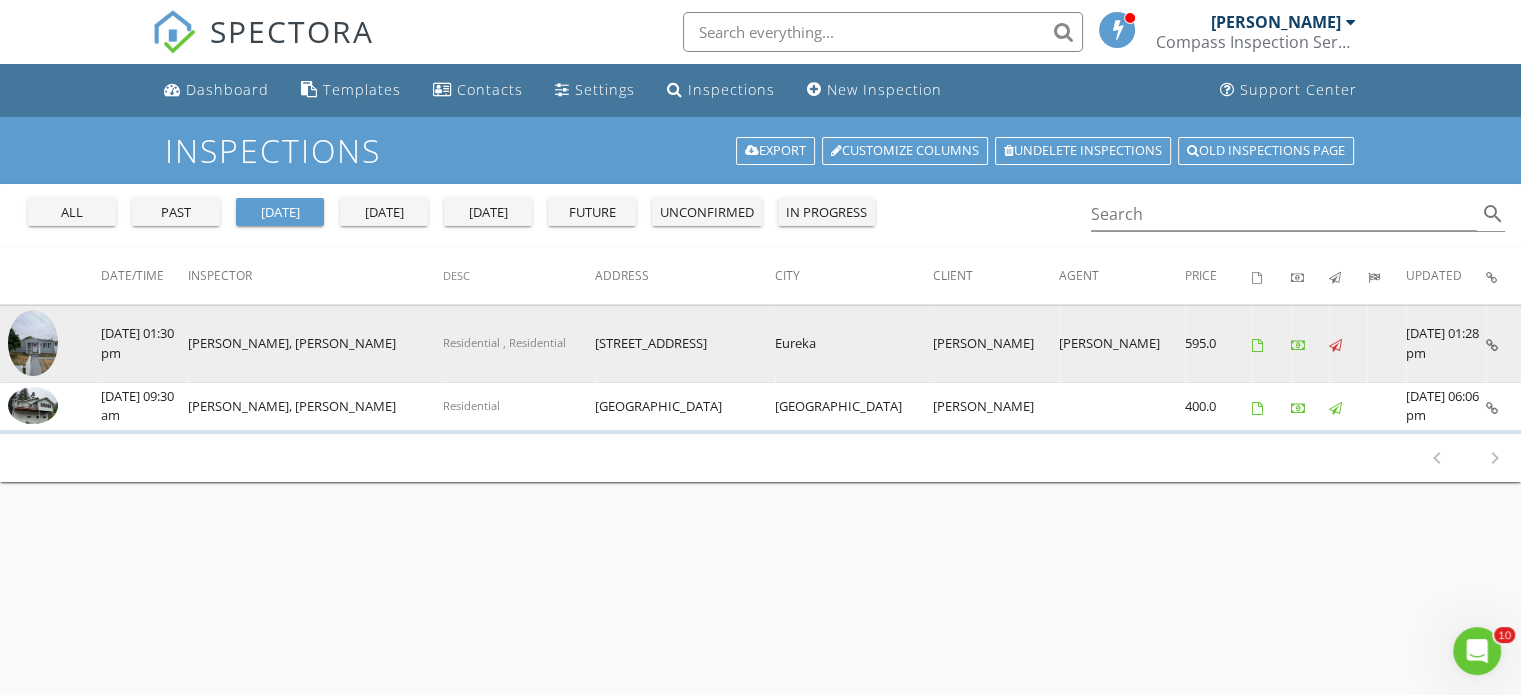 click on "[PERSON_NAME], [PERSON_NAME]" at bounding box center (315, 343) 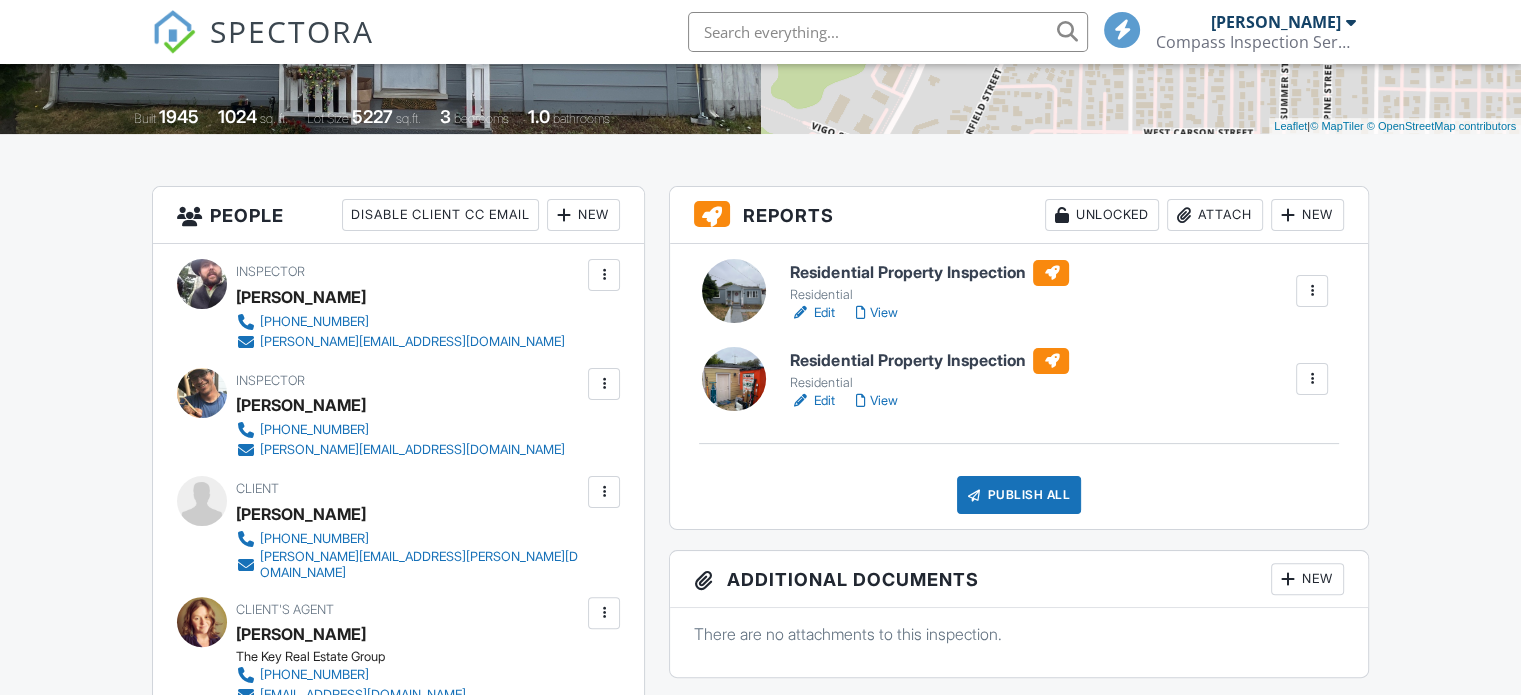 scroll, scrollTop: 400, scrollLeft: 0, axis: vertical 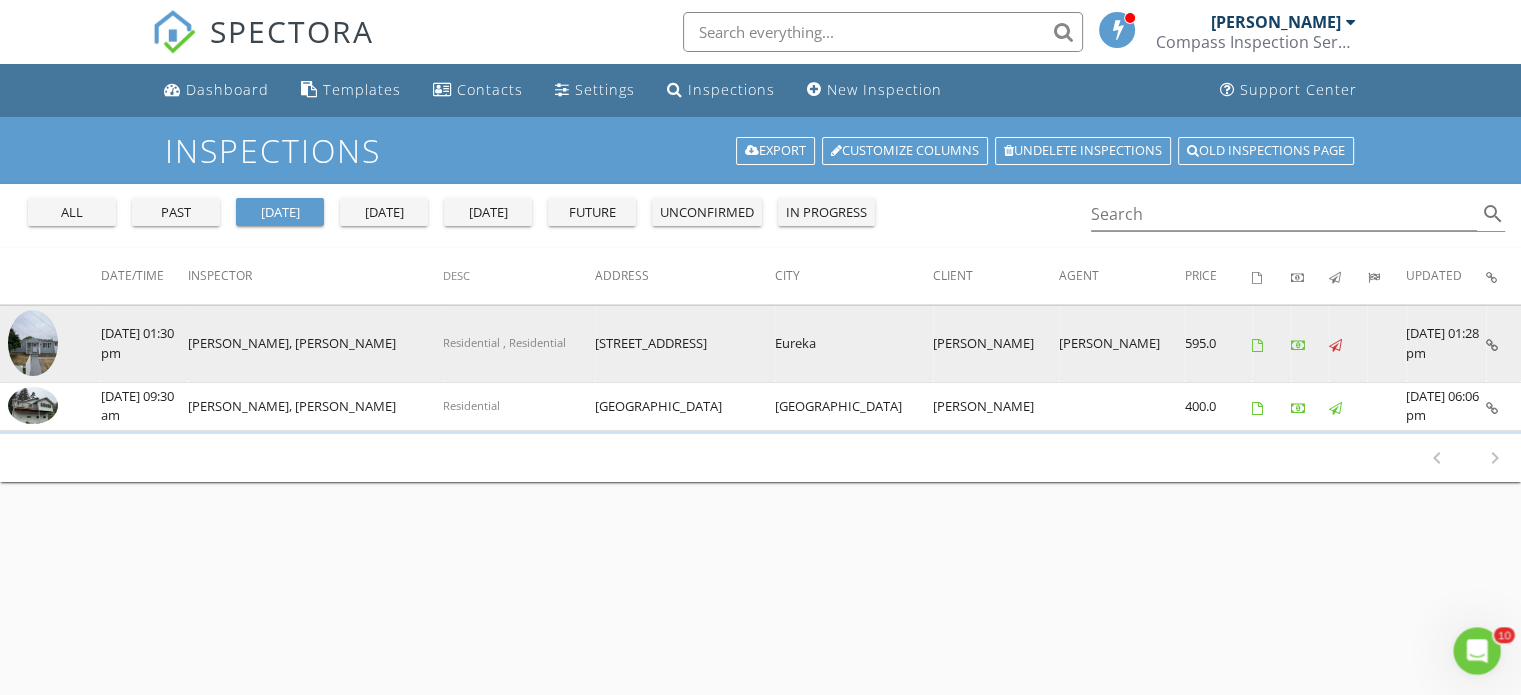 click at bounding box center [33, 343] 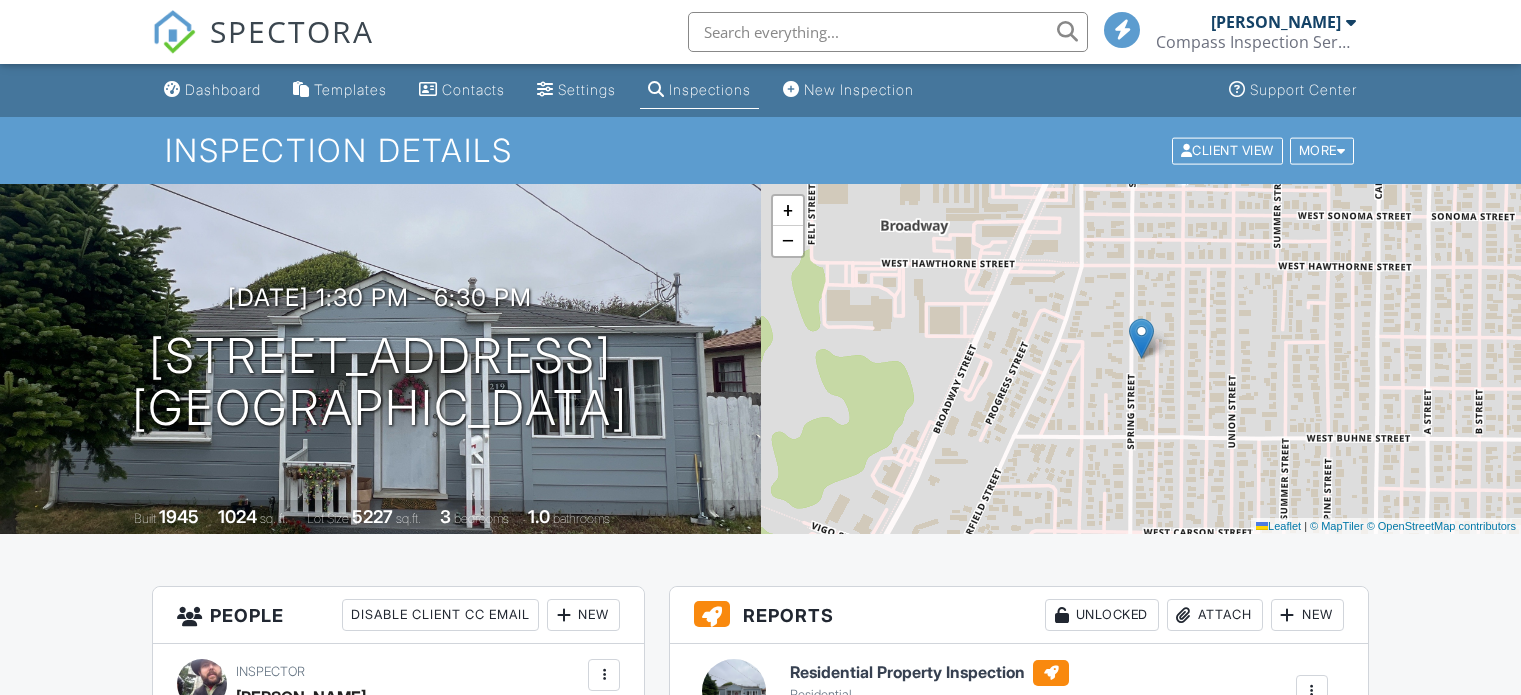 scroll, scrollTop: 500, scrollLeft: 0, axis: vertical 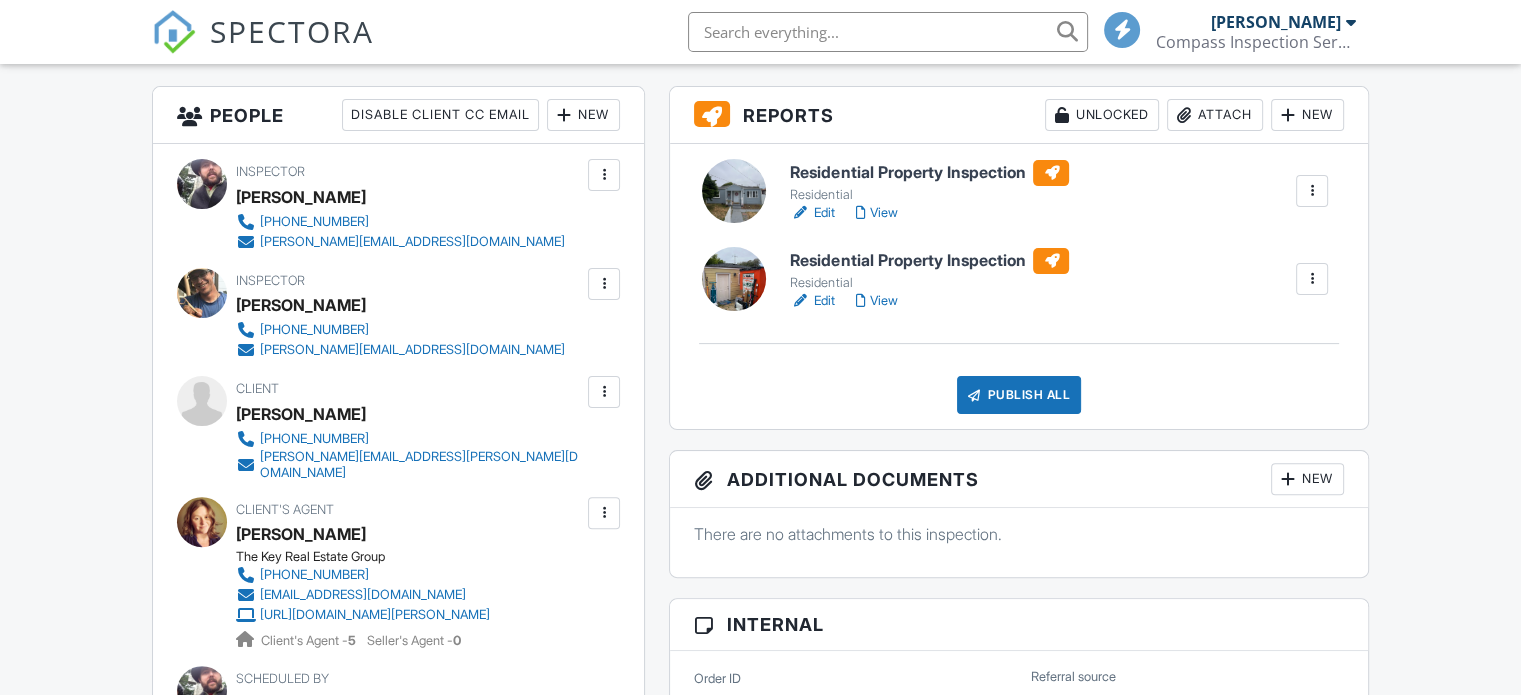 click on "Residential Property Inspection" at bounding box center [929, 261] 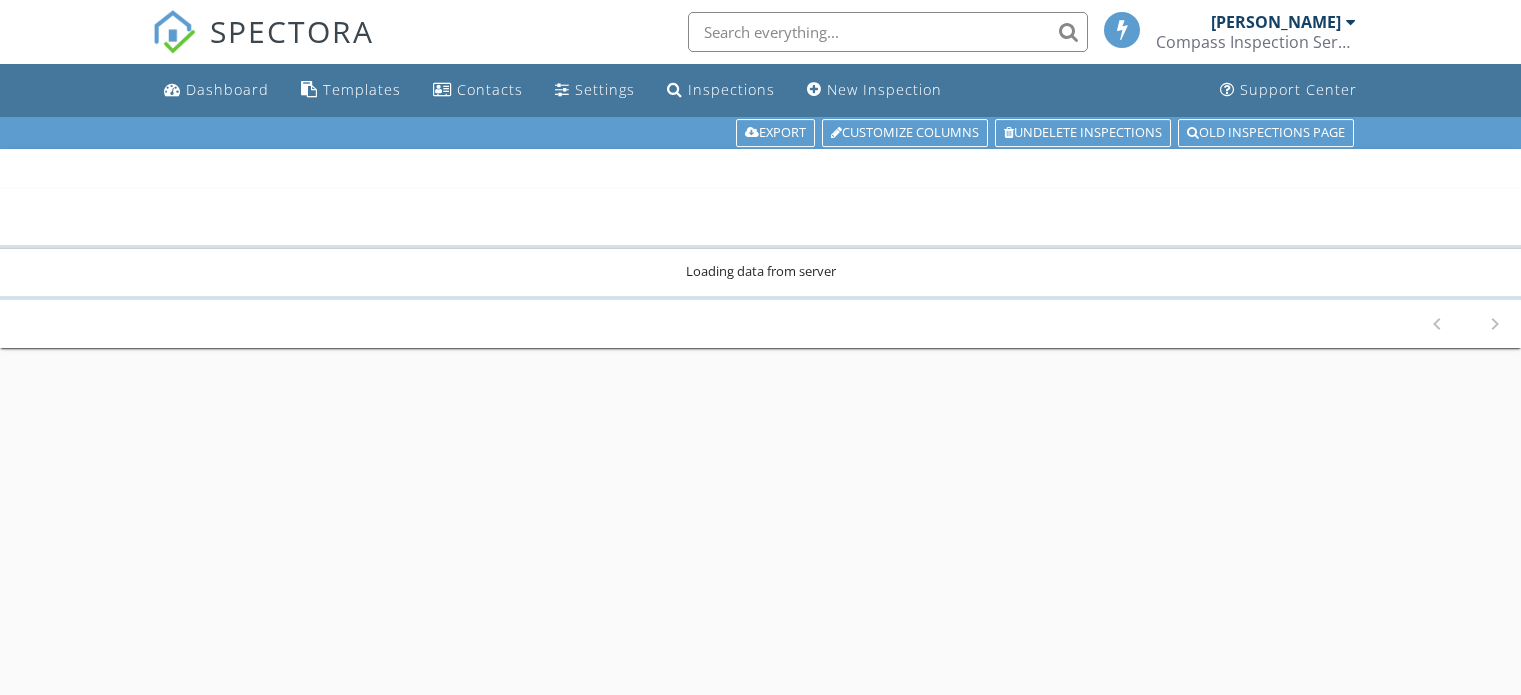 scroll, scrollTop: 0, scrollLeft: 0, axis: both 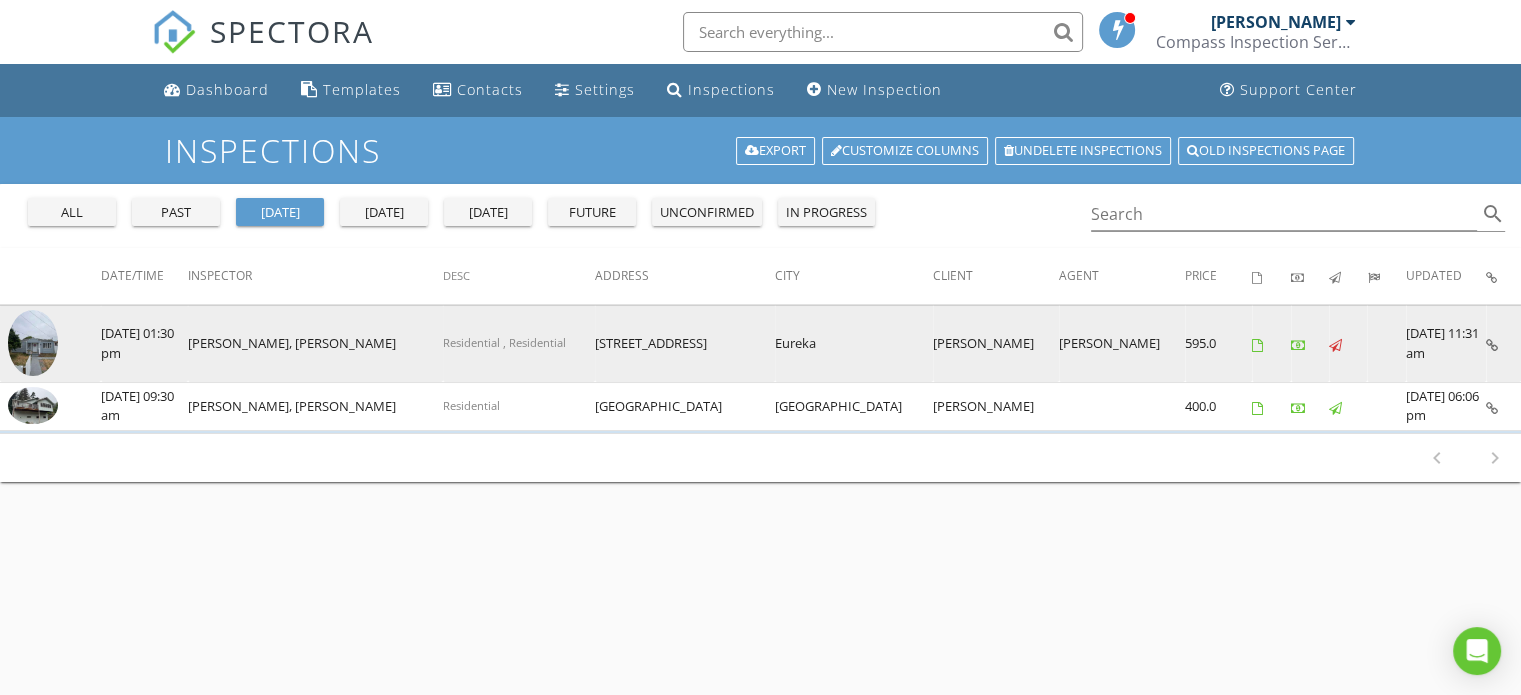 click at bounding box center (33, 343) 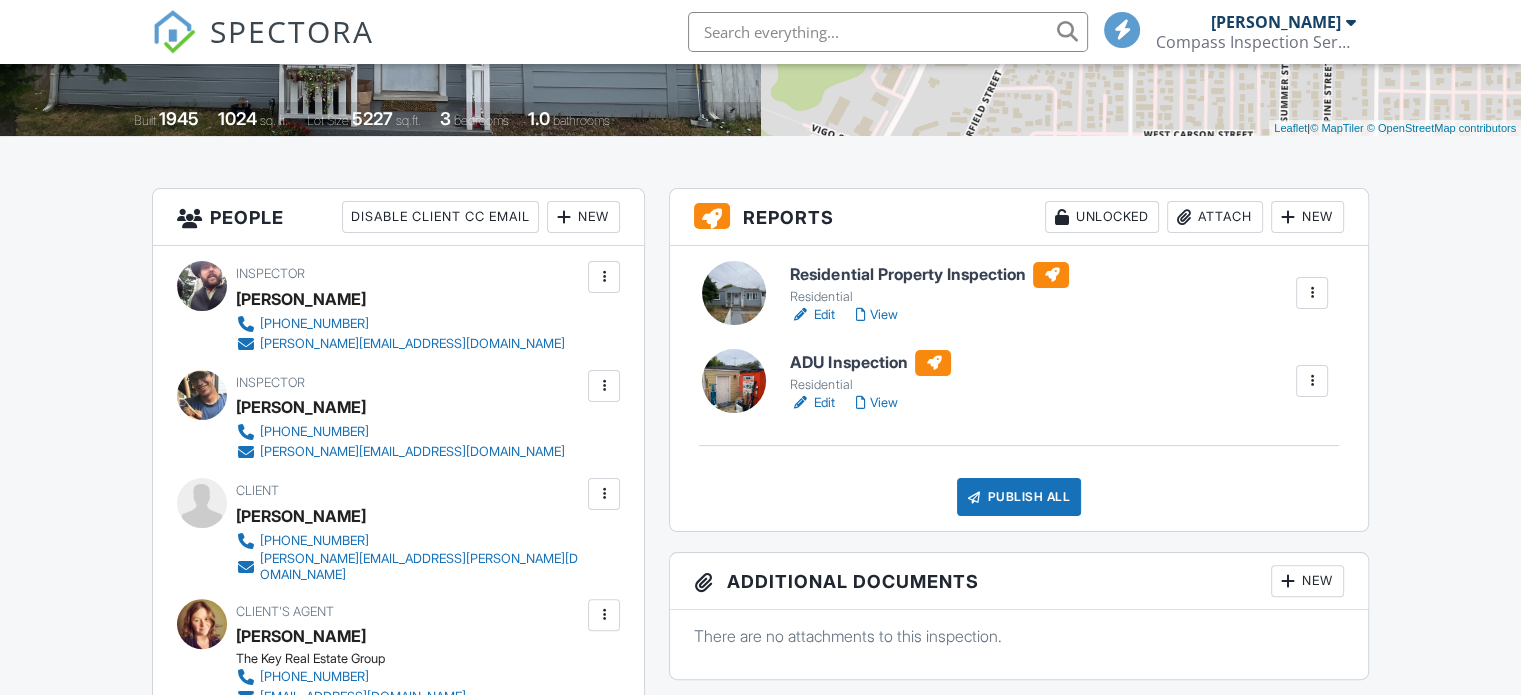 scroll, scrollTop: 398, scrollLeft: 0, axis: vertical 